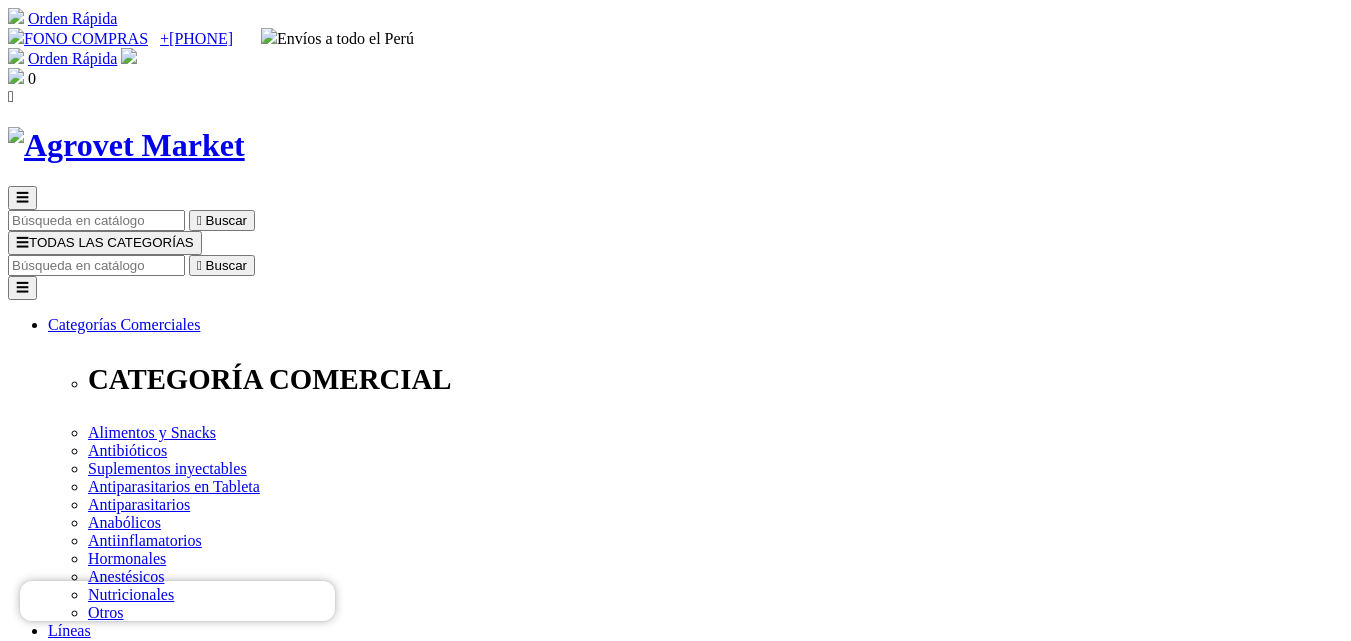 scroll, scrollTop: 0, scrollLeft: 0, axis: both 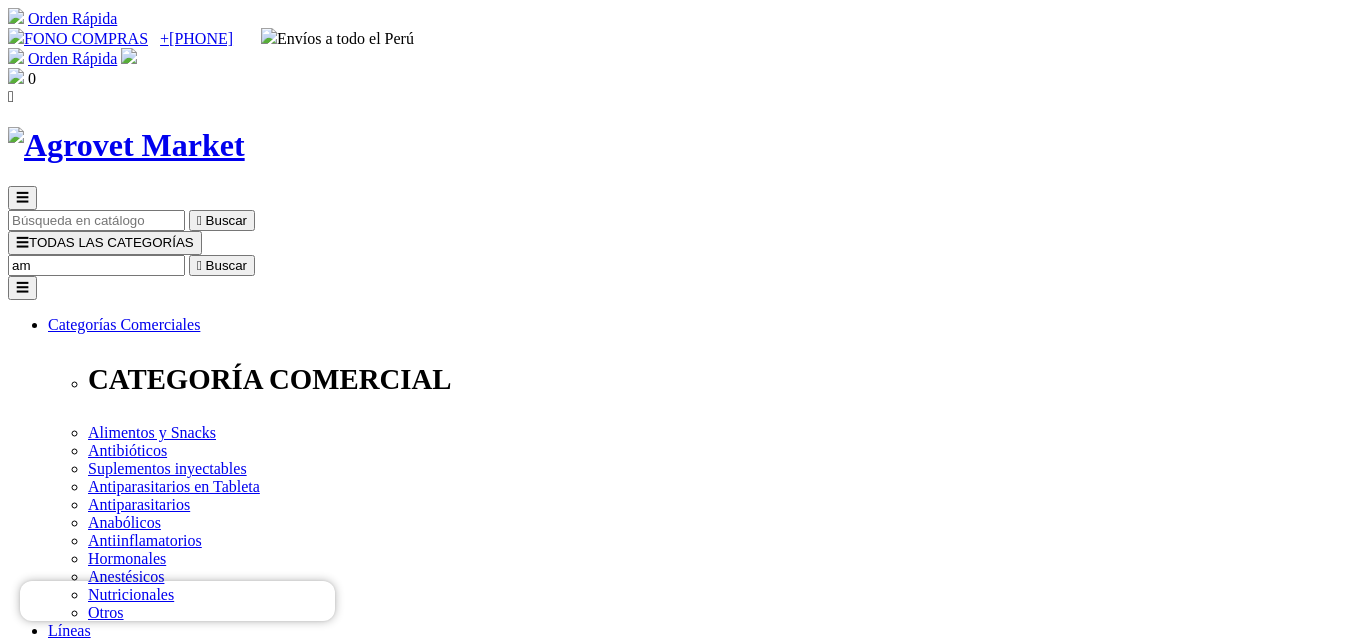 type on "a" 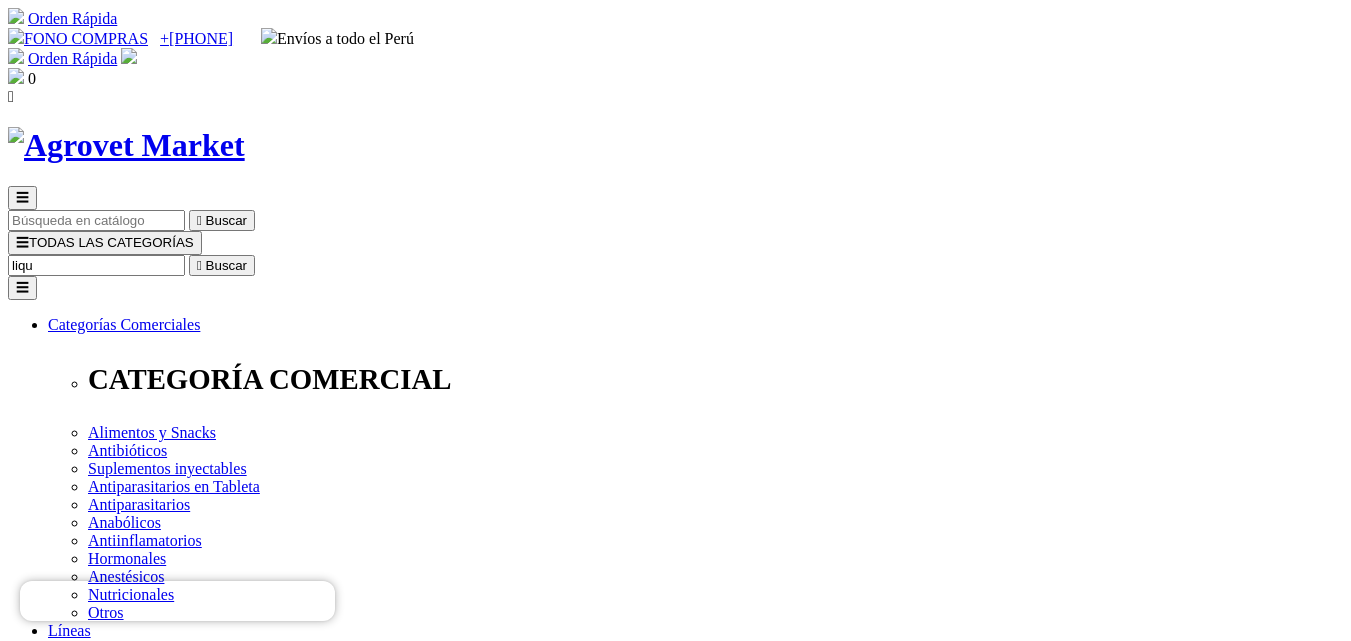 type on "liqua" 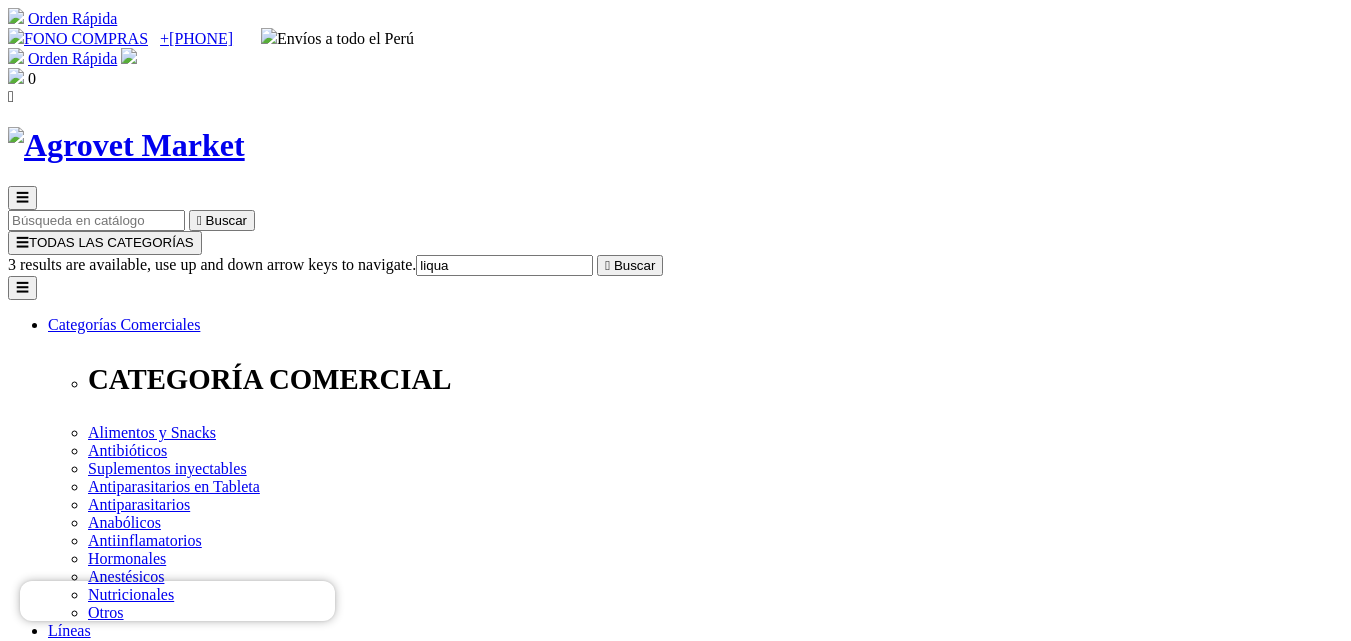click on ">  Liquamox® C" at bounding box center (99, 7482) 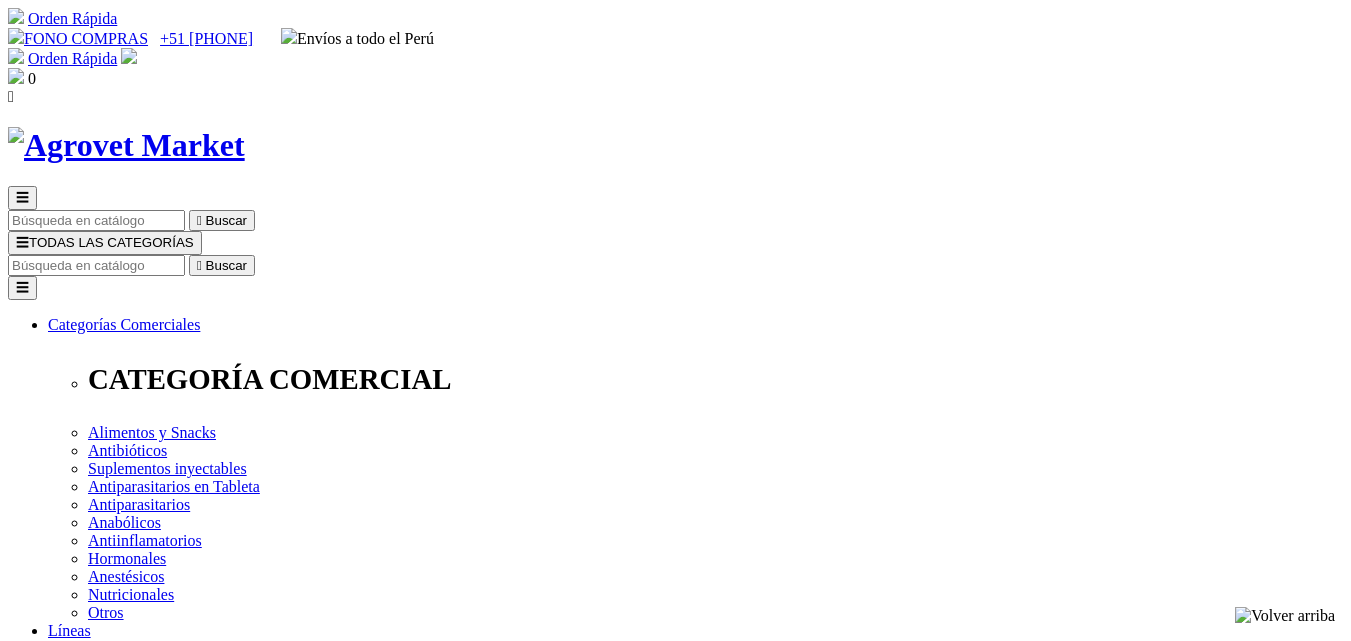 scroll, scrollTop: 300, scrollLeft: 0, axis: vertical 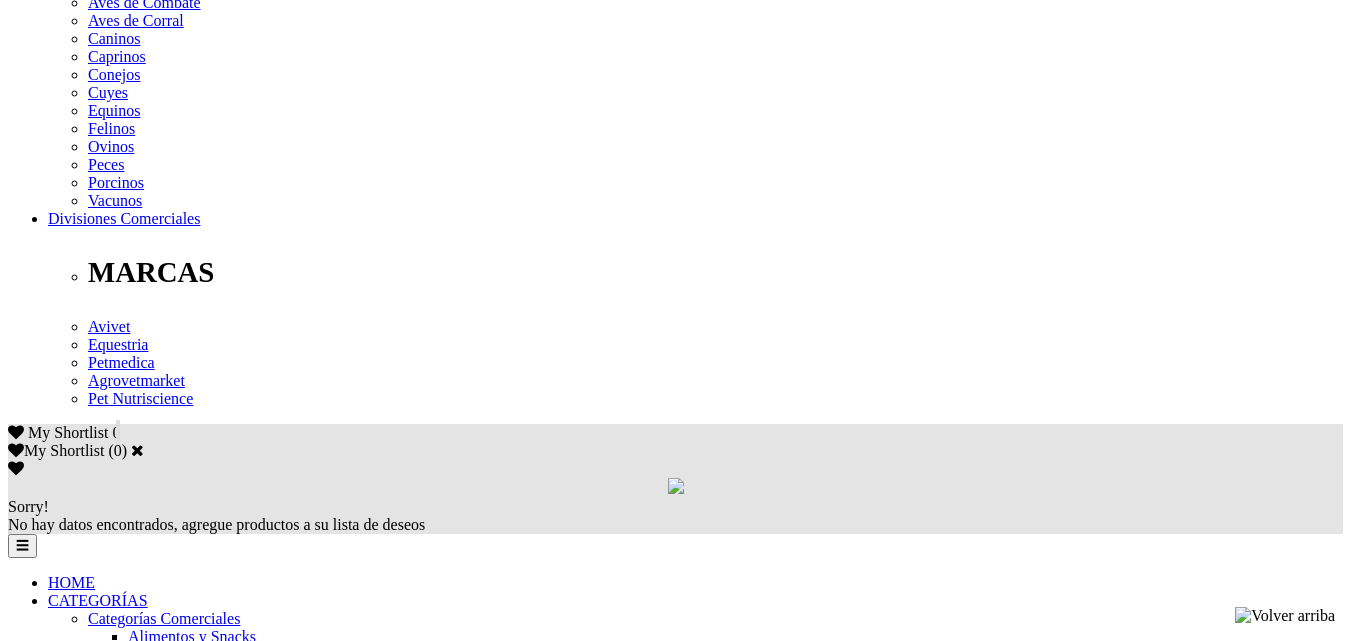 click on "Indicaciones" at bounding box center (88, 2237) 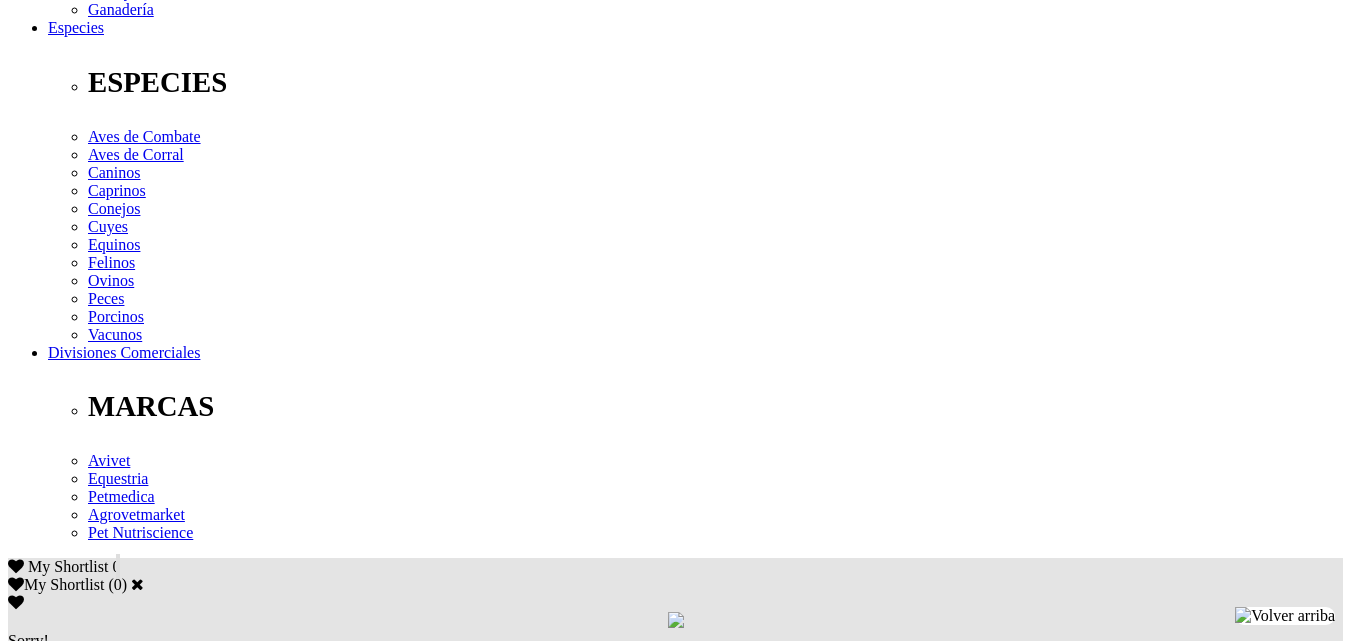scroll, scrollTop: 800, scrollLeft: 0, axis: vertical 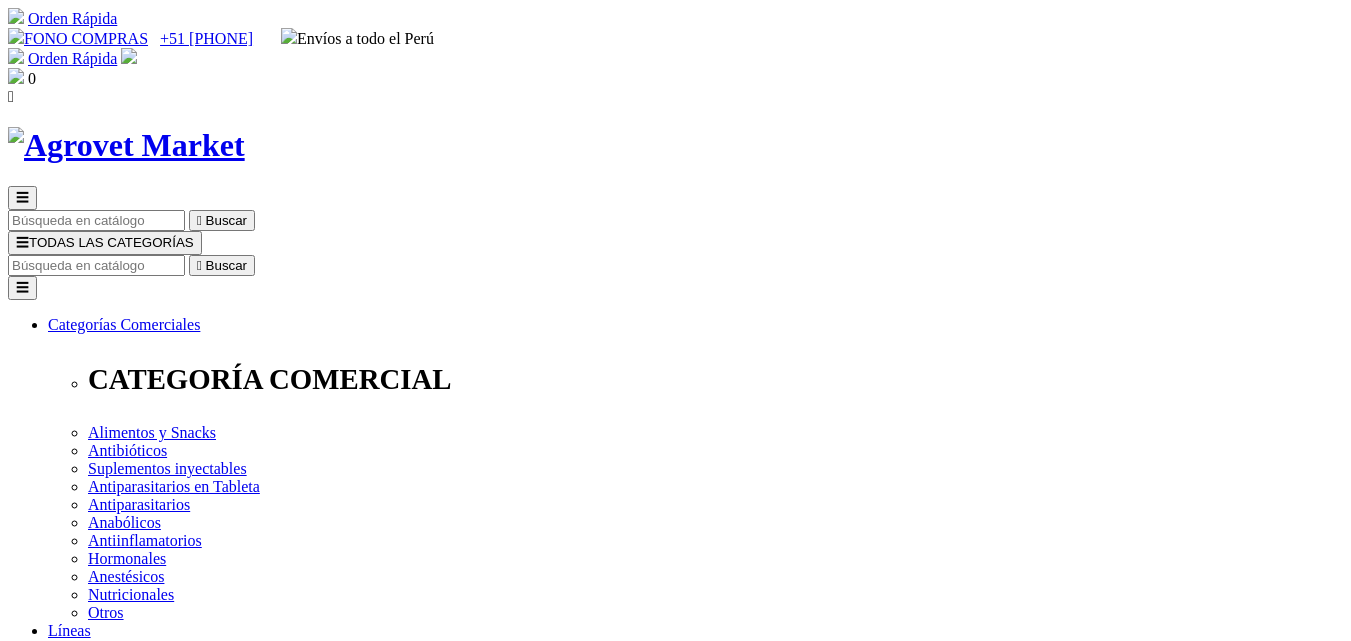 click at bounding box center [96, 265] 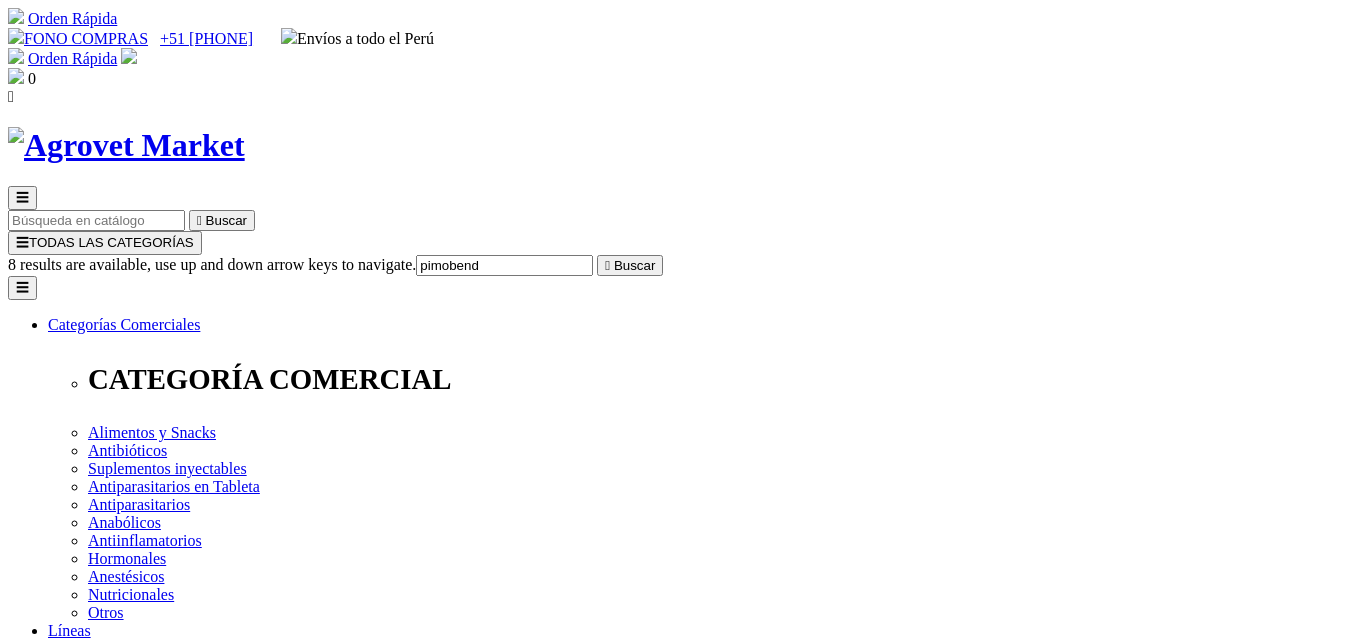 type on "pimobenda" 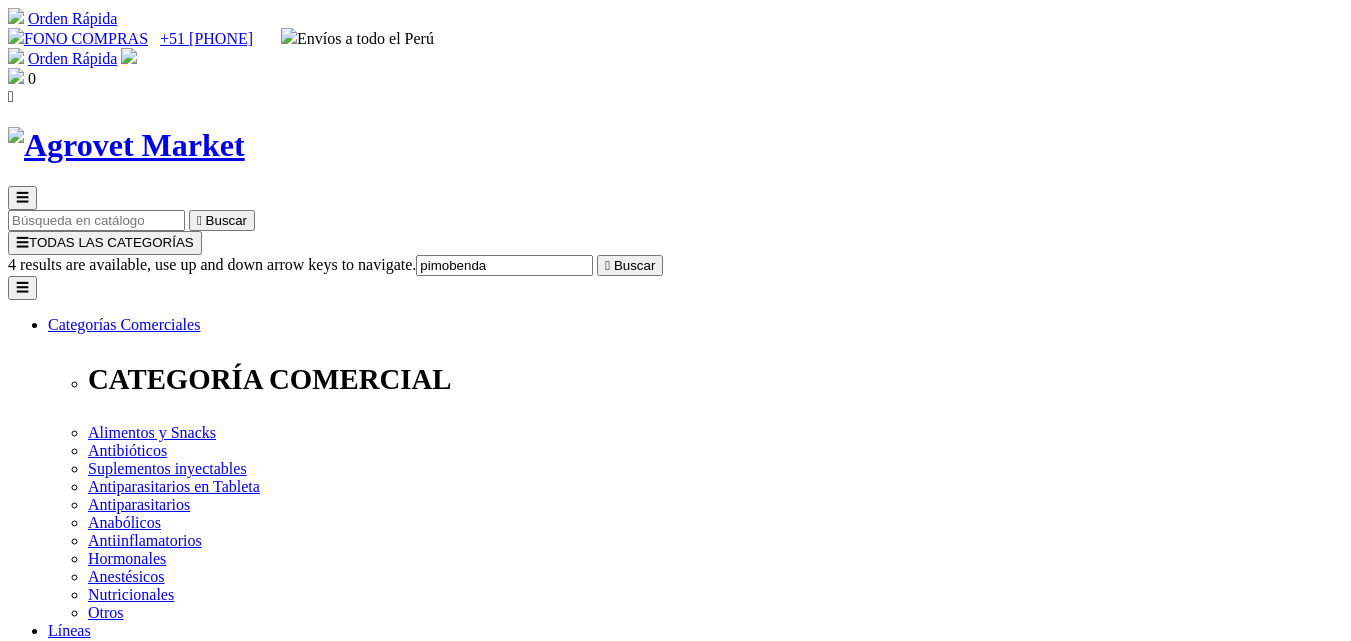 click on "Cardiodan® 1.25" at bounding box center [112, 7700] 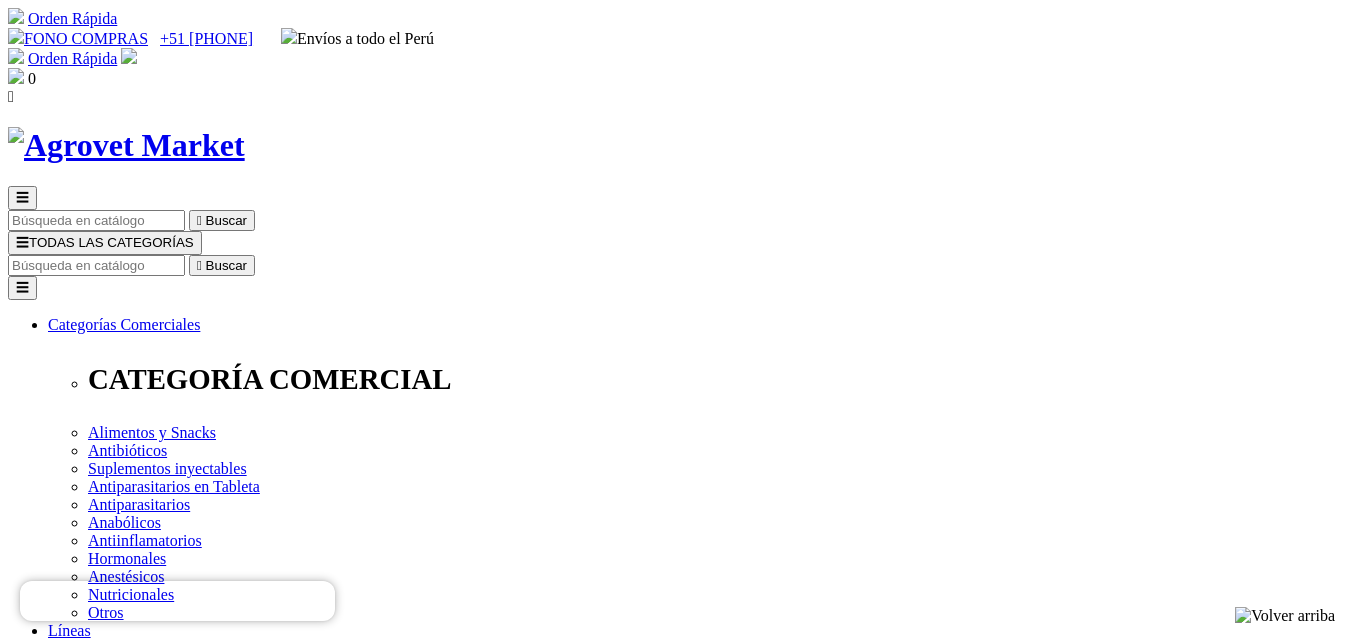 scroll, scrollTop: 0, scrollLeft: 0, axis: both 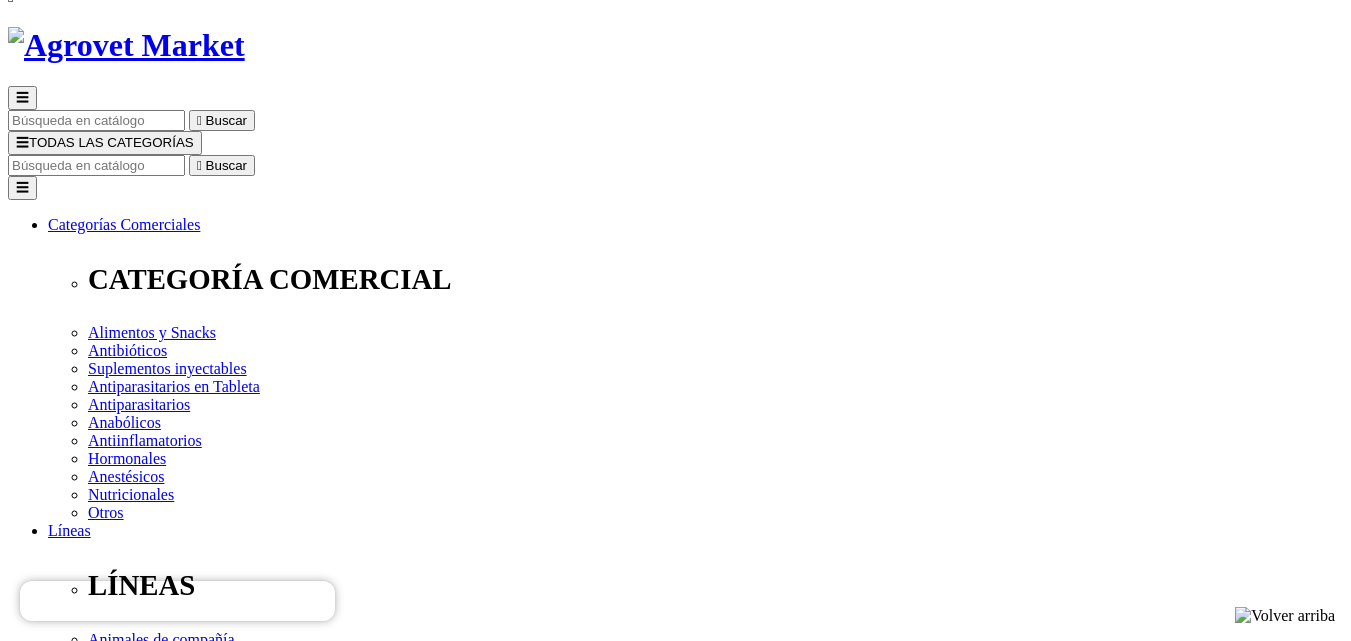 drag, startPoint x: 863, startPoint y: 155, endPoint x: 695, endPoint y: 158, distance: 168.02678 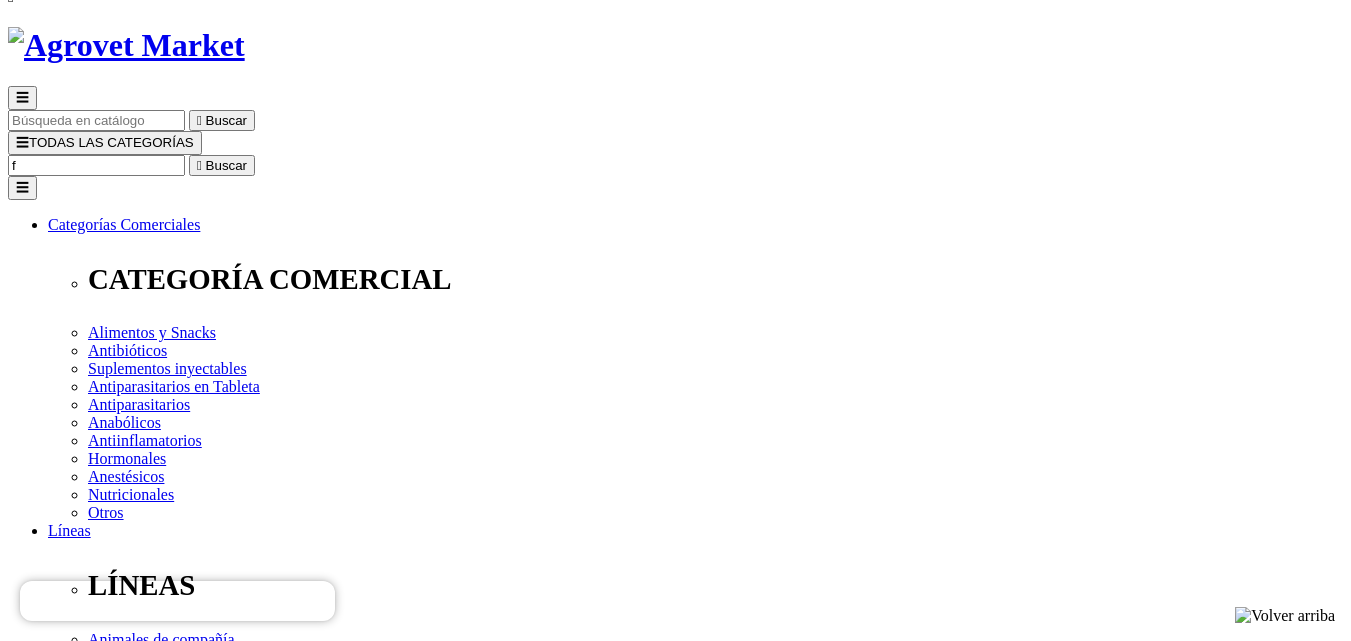 scroll, scrollTop: 90, scrollLeft: 0, axis: vertical 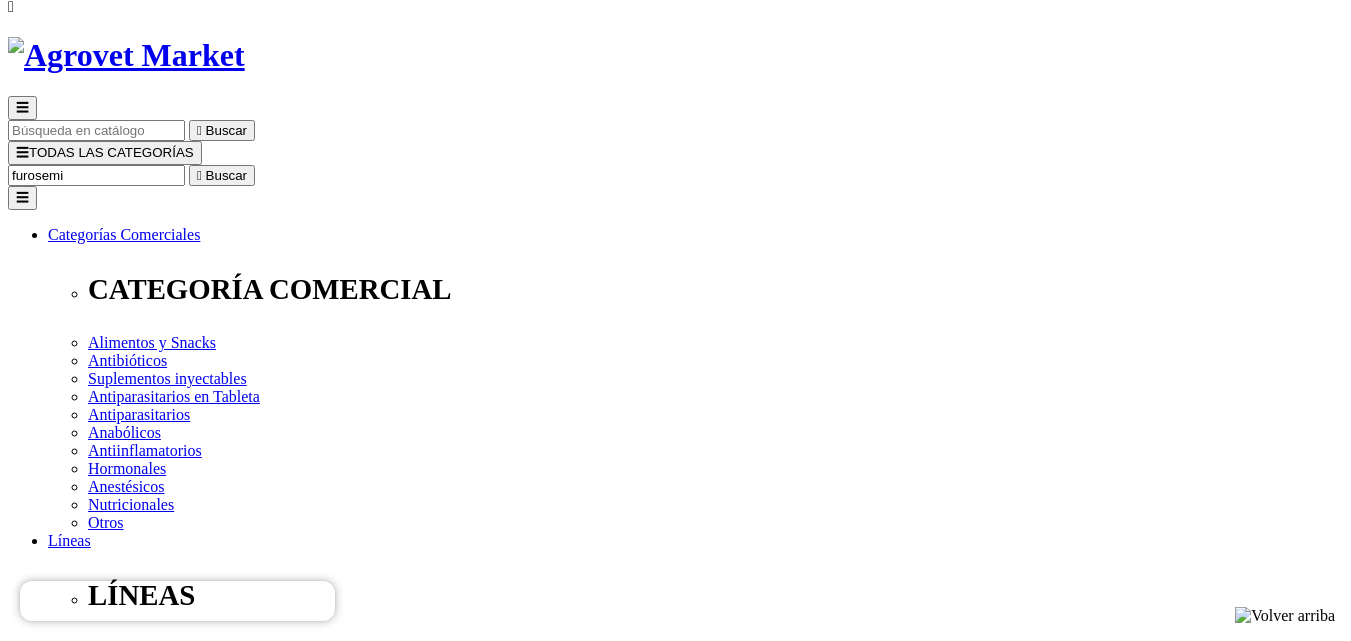 type on "furosemi" 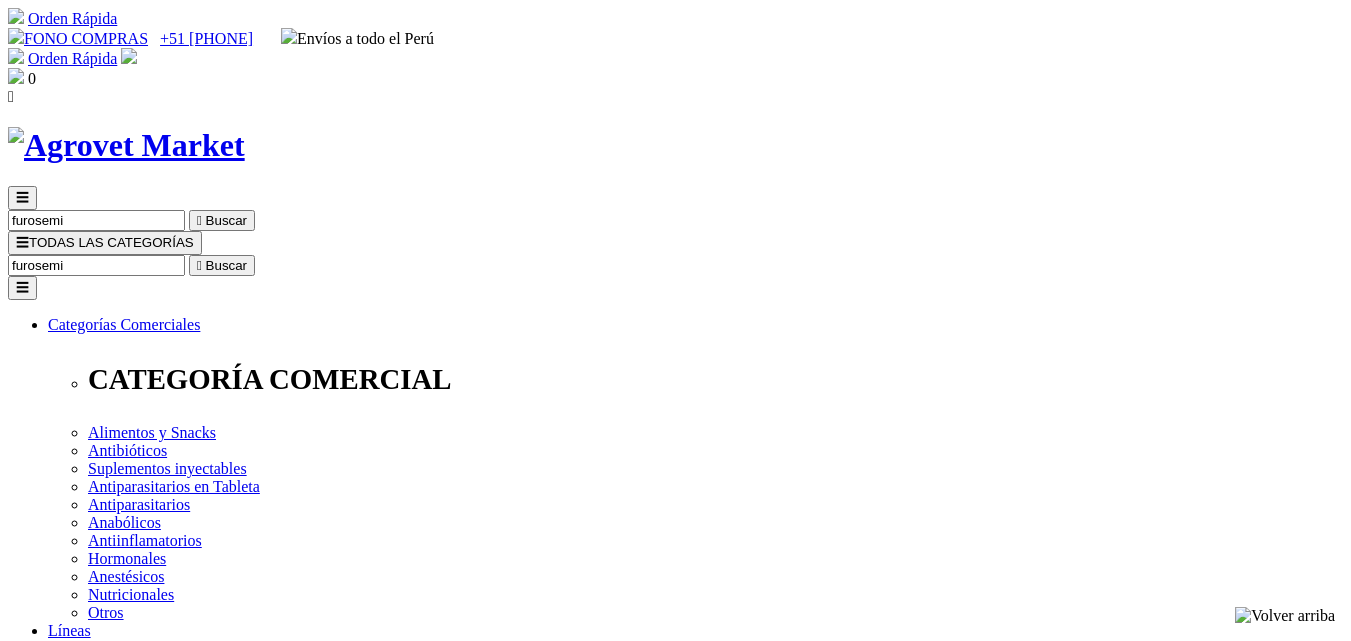 scroll, scrollTop: 0, scrollLeft: 0, axis: both 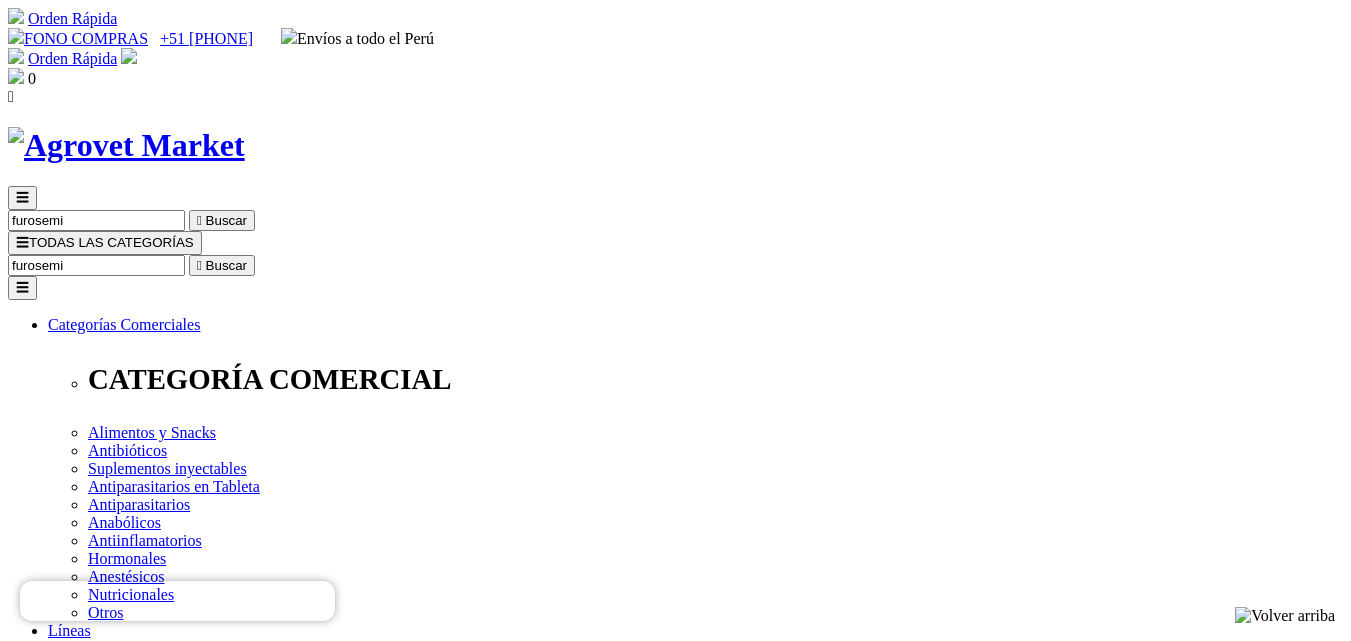 drag, startPoint x: 1014, startPoint y: 98, endPoint x: 1000, endPoint y: 98, distance: 14 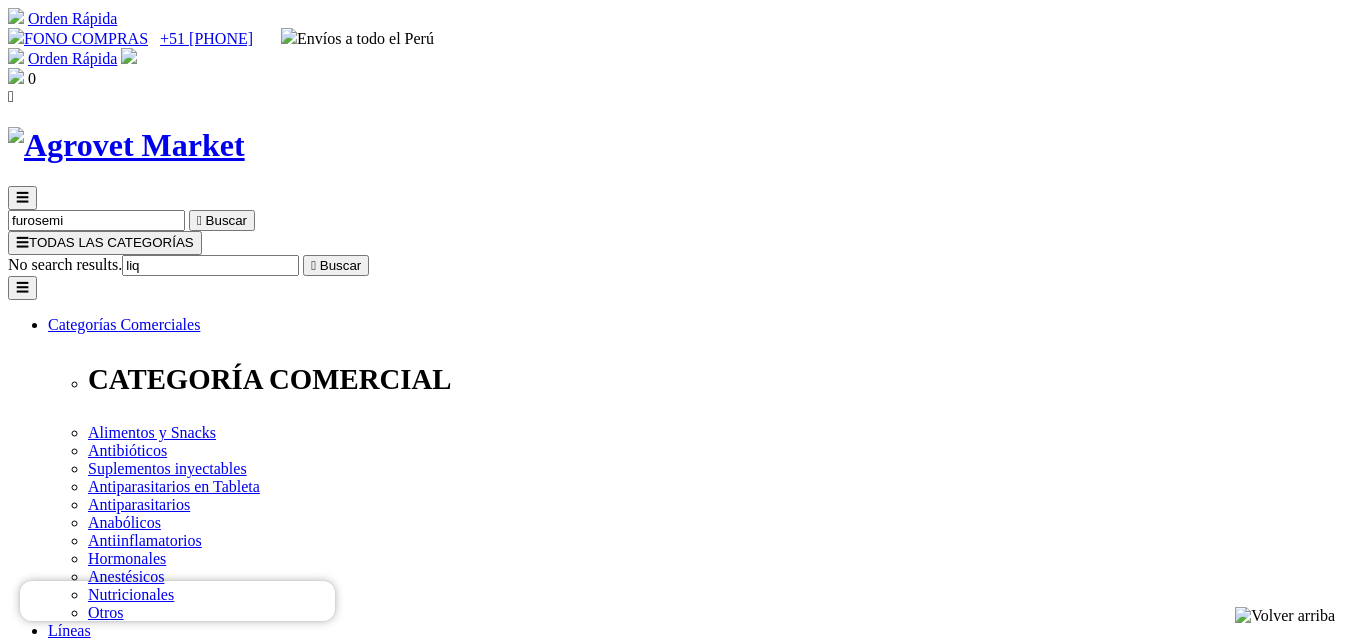 type on "liqu" 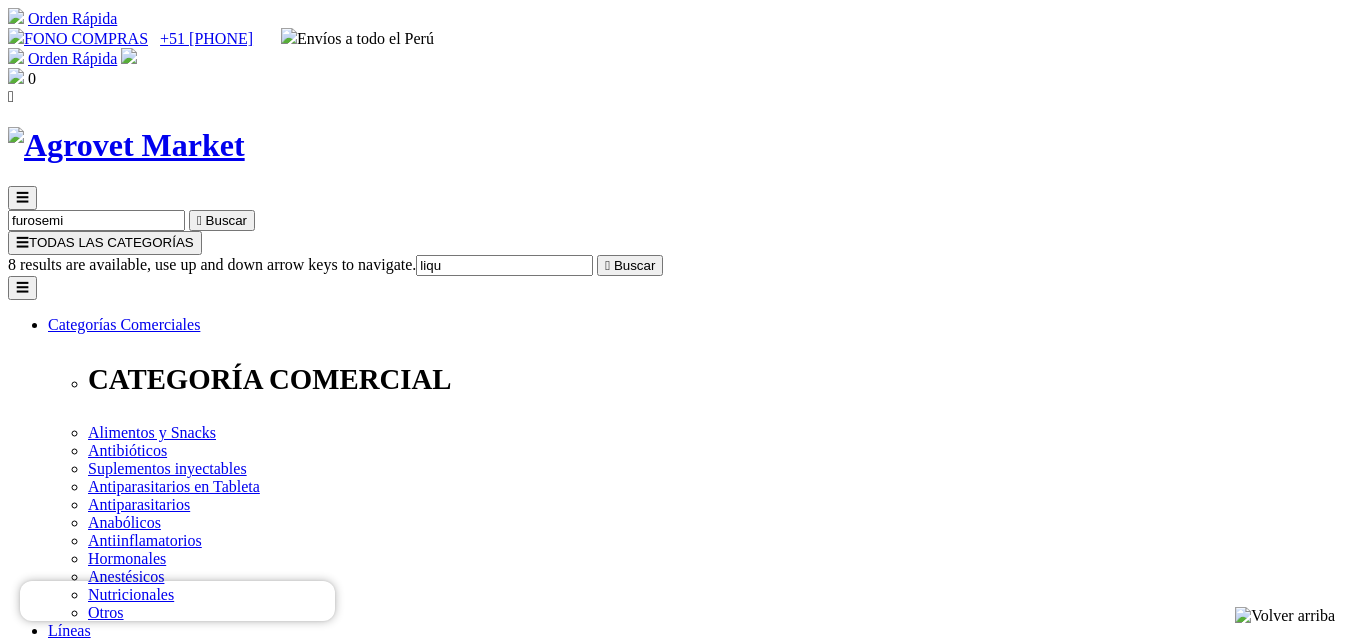 click on ">  Liquamox® C" at bounding box center (99, 4404) 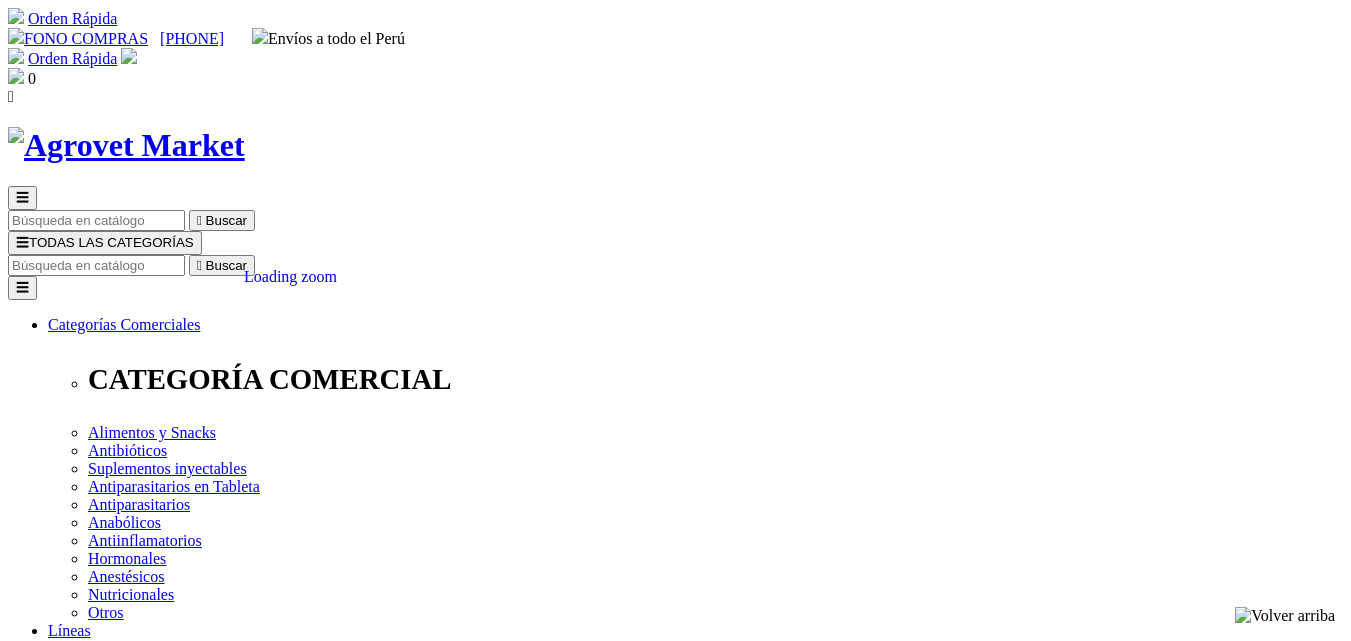 scroll, scrollTop: 600, scrollLeft: 0, axis: vertical 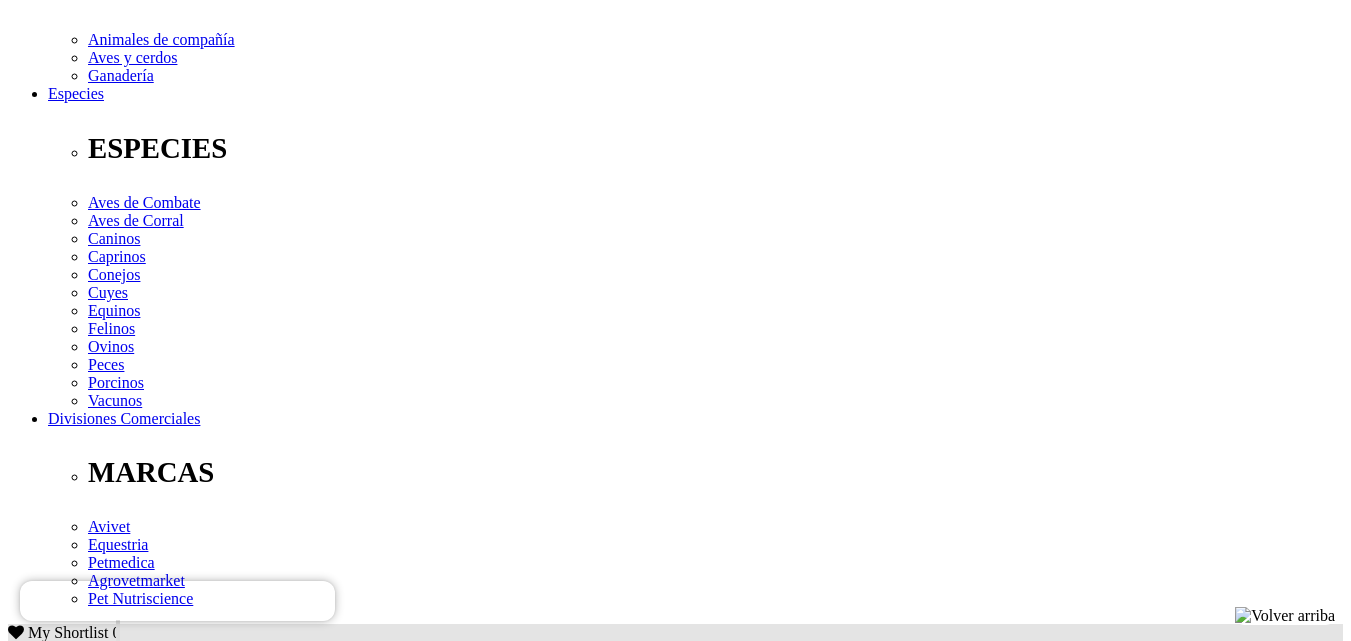 click on "Inserto" 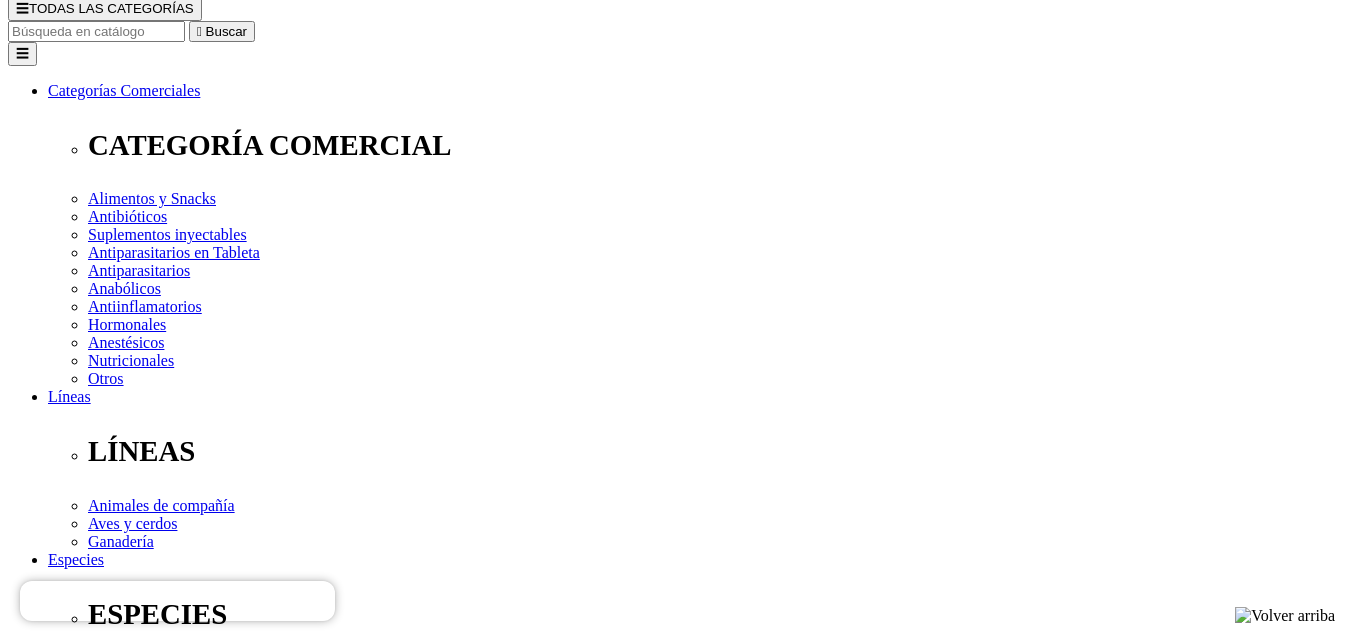 scroll, scrollTop: 200, scrollLeft: 0, axis: vertical 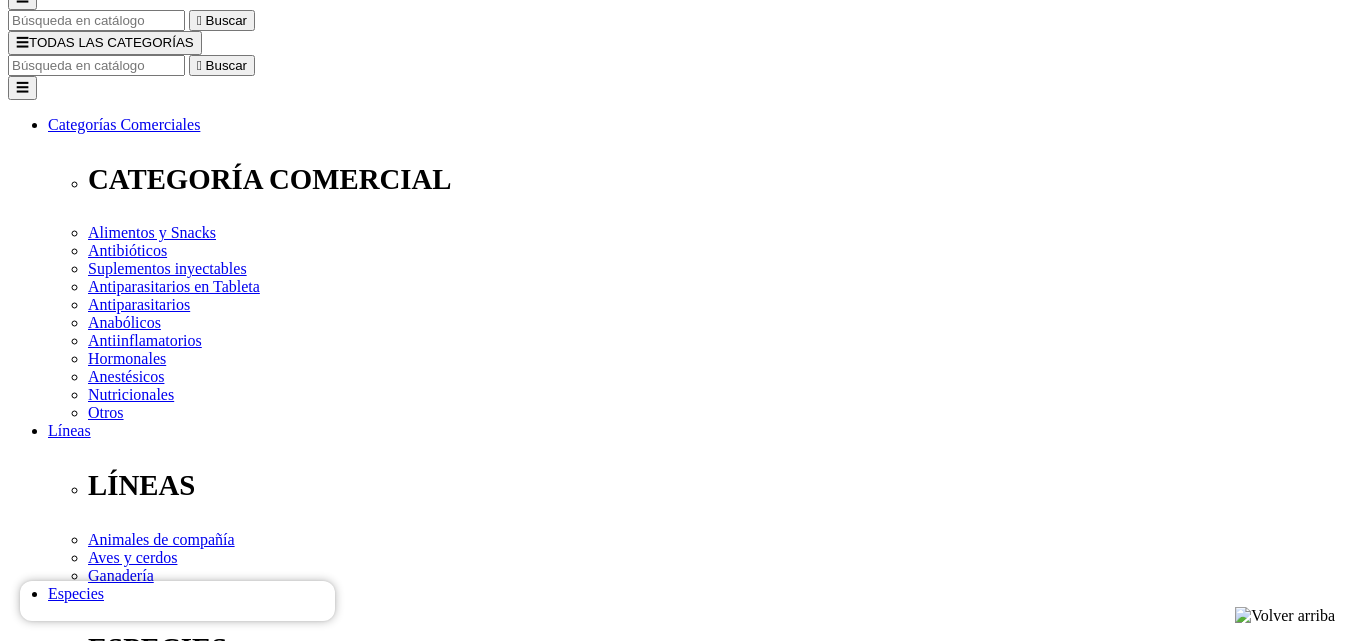 drag, startPoint x: 837, startPoint y: 57, endPoint x: 684, endPoint y: 59, distance: 153.01308 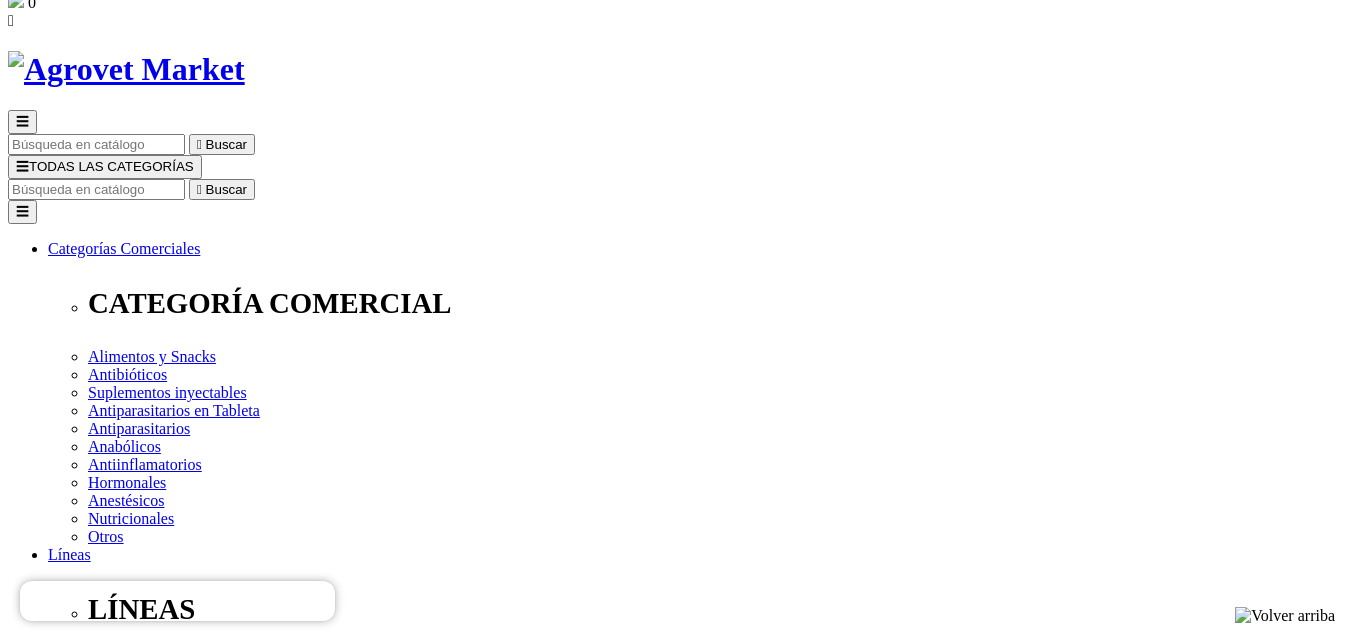 scroll, scrollTop: 0, scrollLeft: 0, axis: both 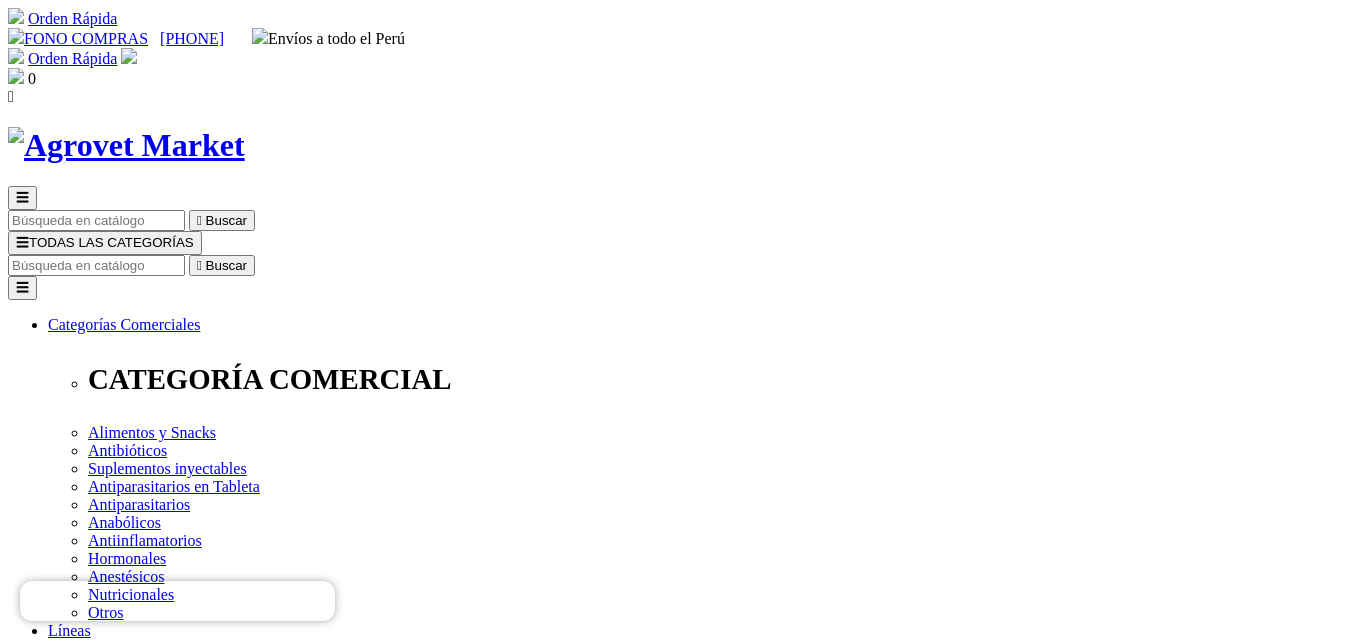 click at bounding box center [96, 265] 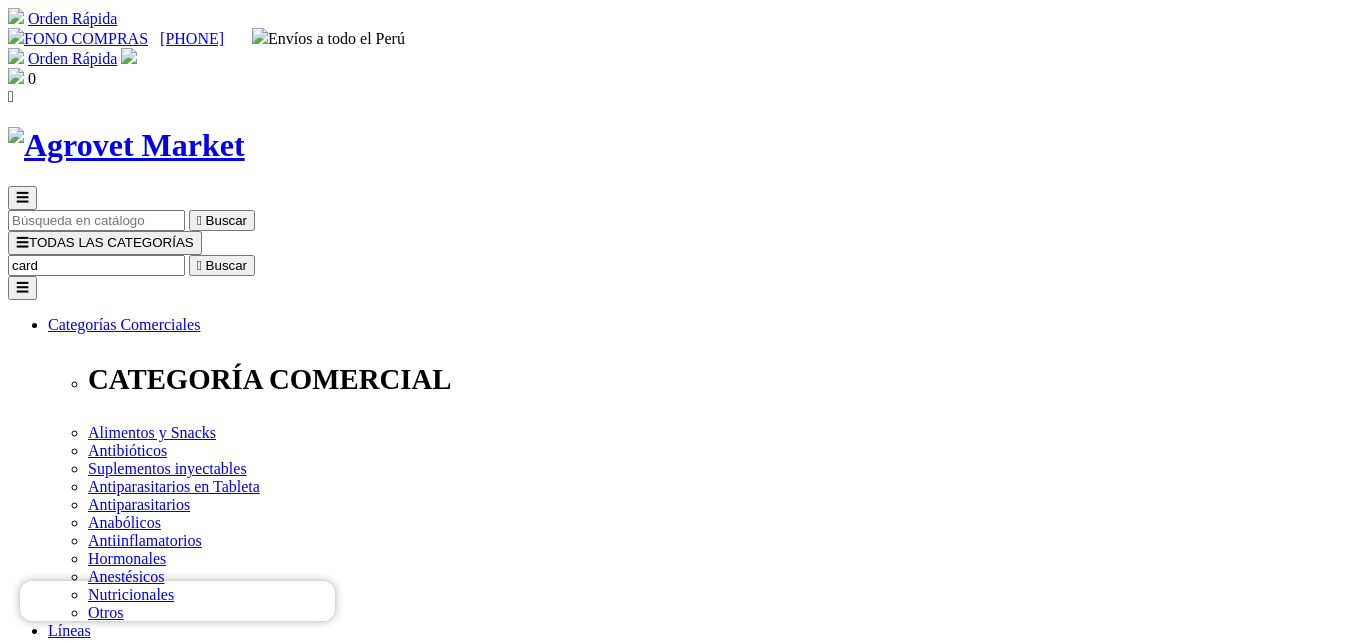 type on "cardi" 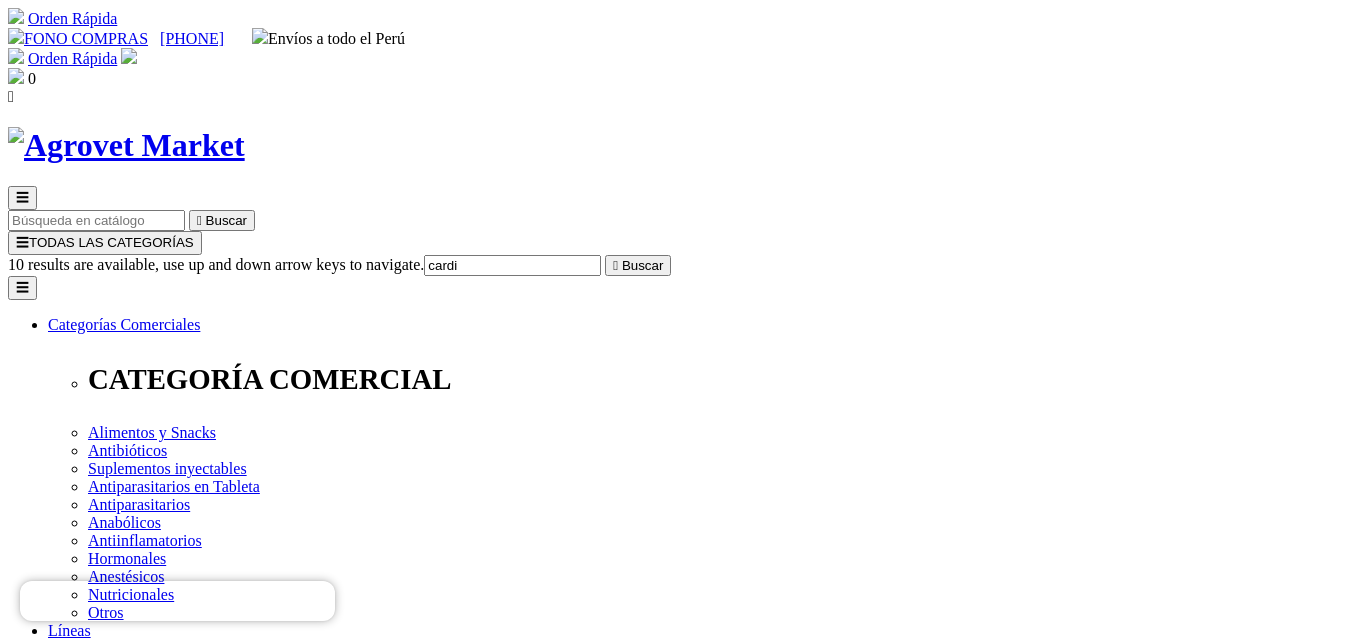 click on ">  Cardiodan® 1.25" at bounding box center (108, 7736) 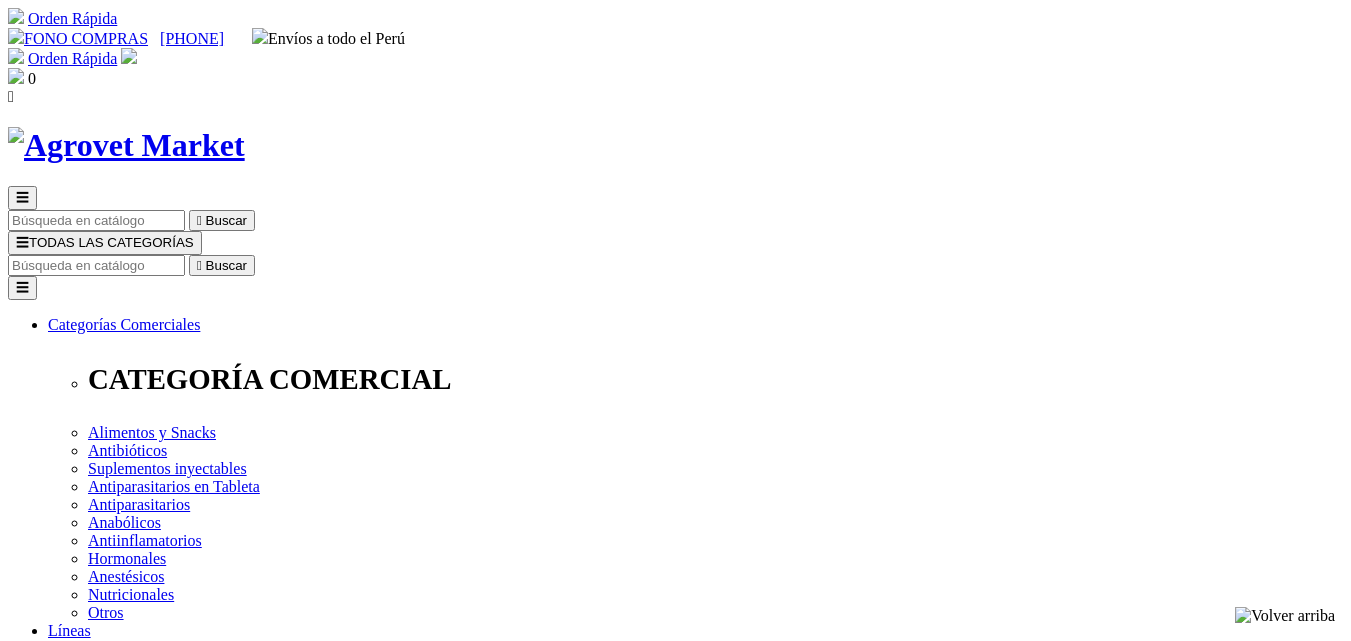 scroll, scrollTop: 0, scrollLeft: 0, axis: both 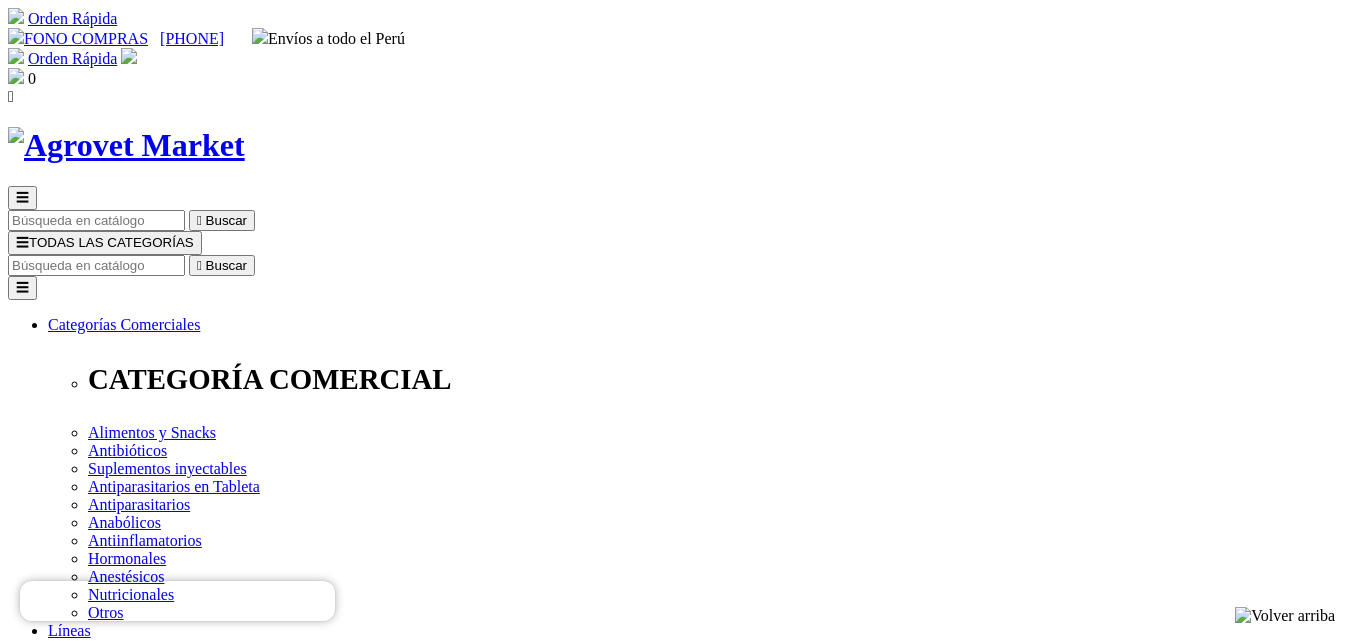 click on "Inicio
Cardiodan® 1.25
Loading zoom

-10% DSCTO" at bounding box center (675, 4210) 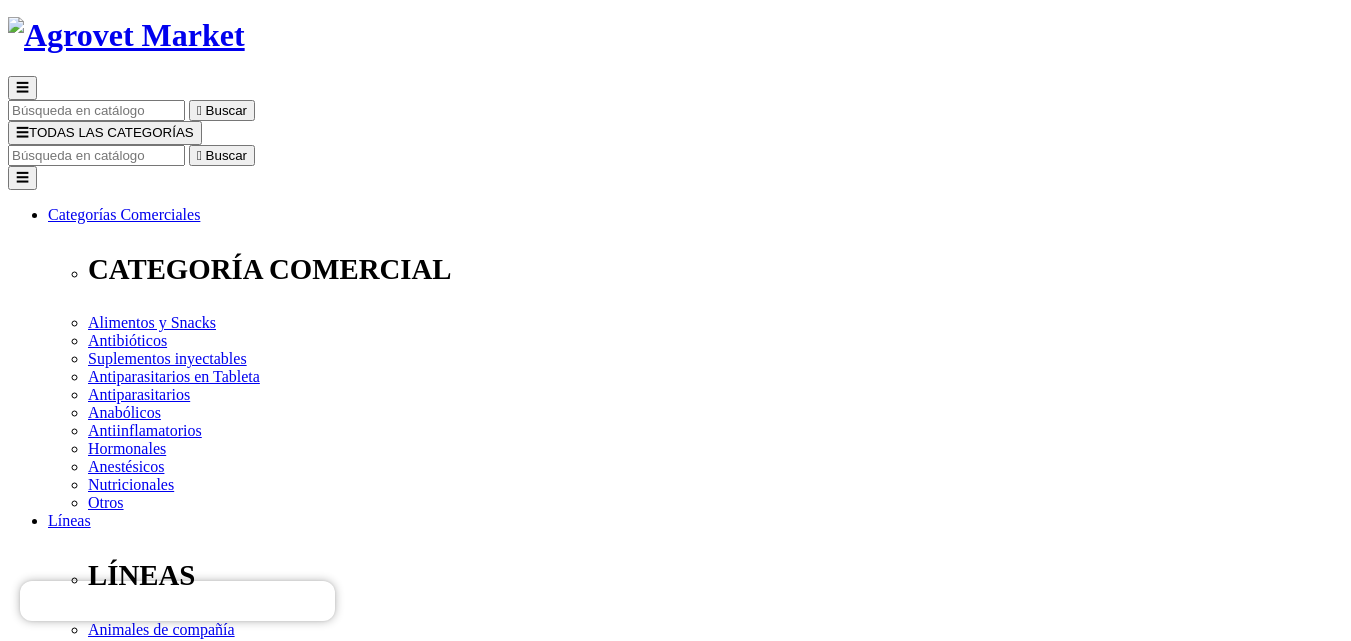 scroll, scrollTop: 300, scrollLeft: 0, axis: vertical 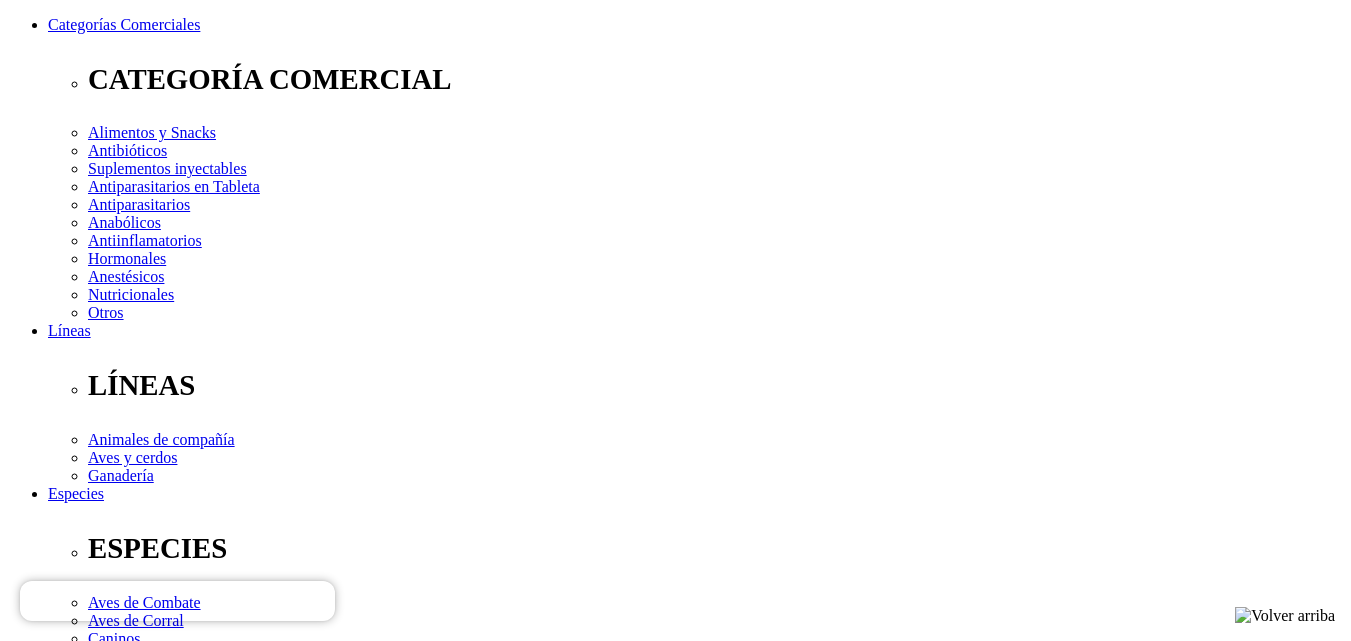 click on "Elige la presentación comercial que deseas
Blister Wallet x 30 Tab" at bounding box center (148, 2636) 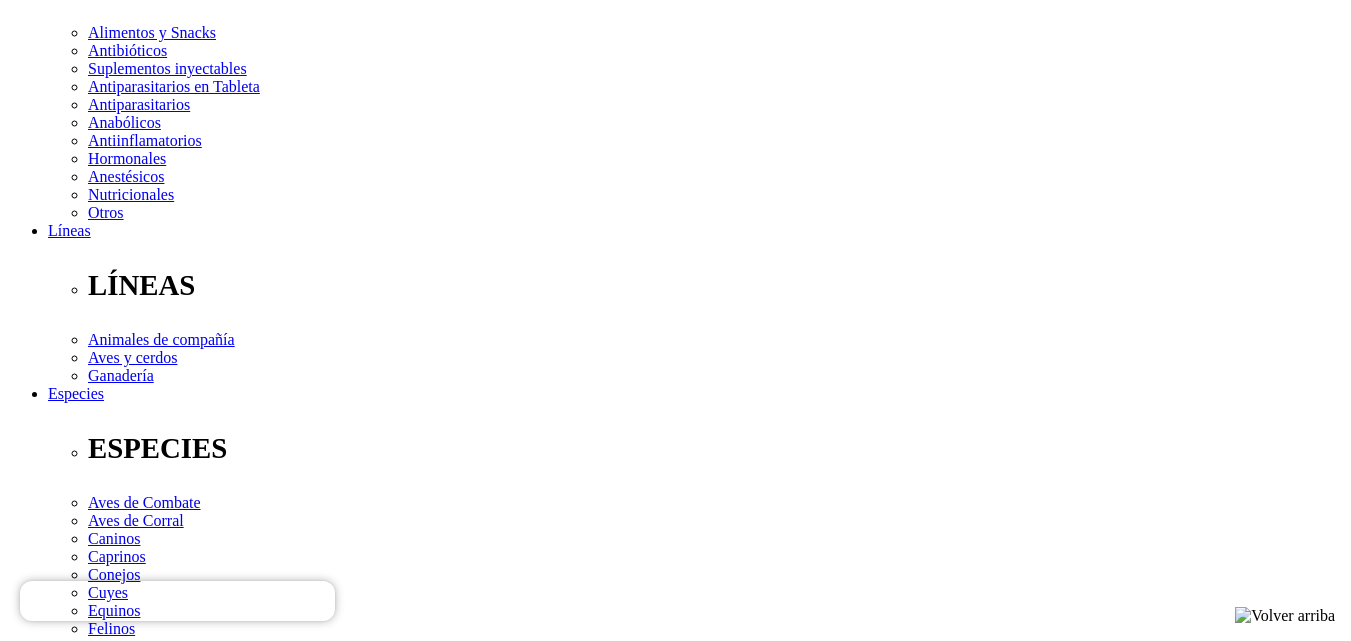 scroll, scrollTop: 100, scrollLeft: 0, axis: vertical 